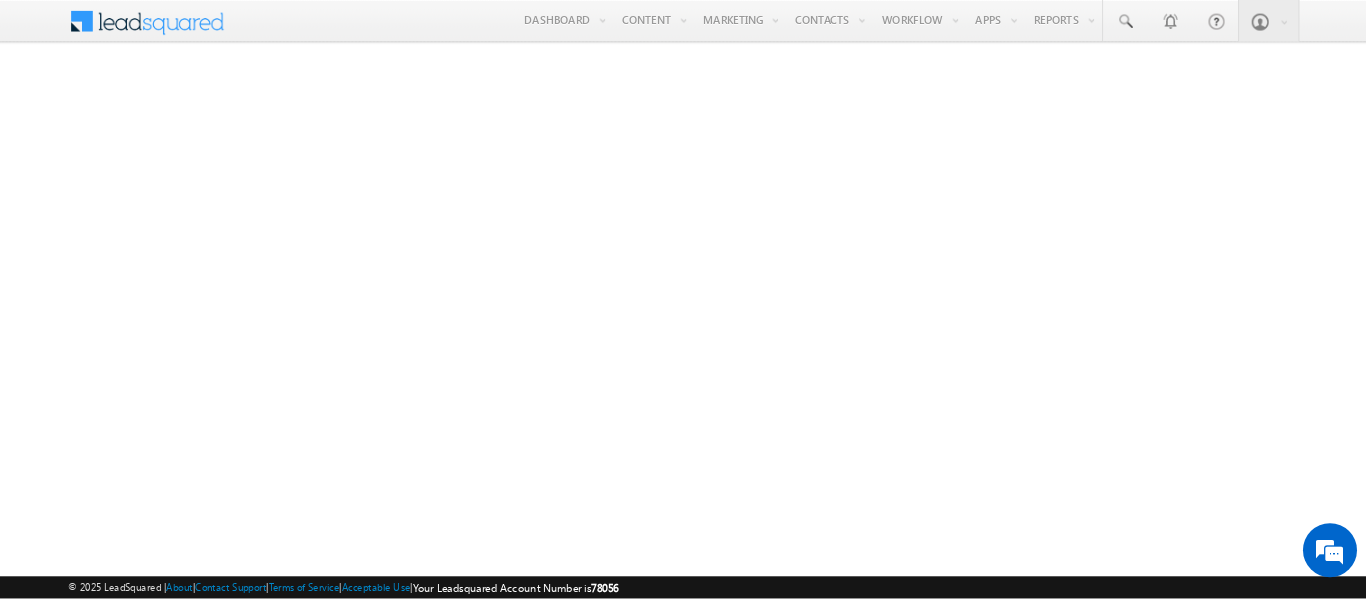 scroll, scrollTop: 0, scrollLeft: 0, axis: both 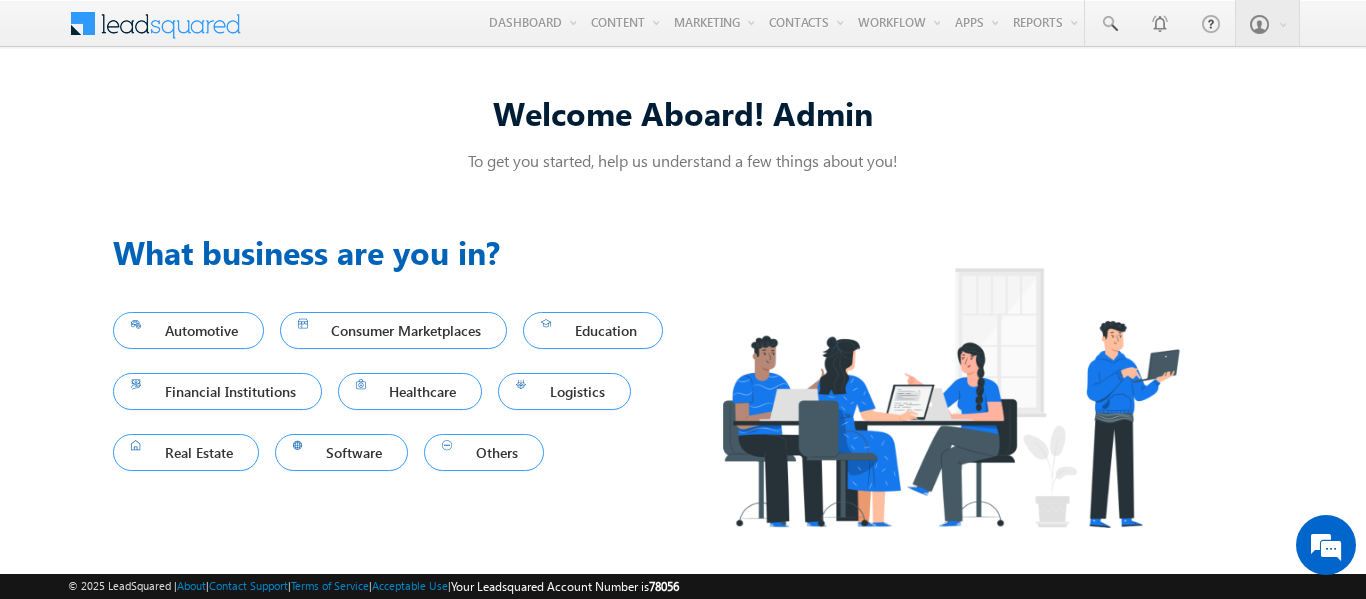 click on "Welcome Aboard!
Admin" at bounding box center (683, 120) 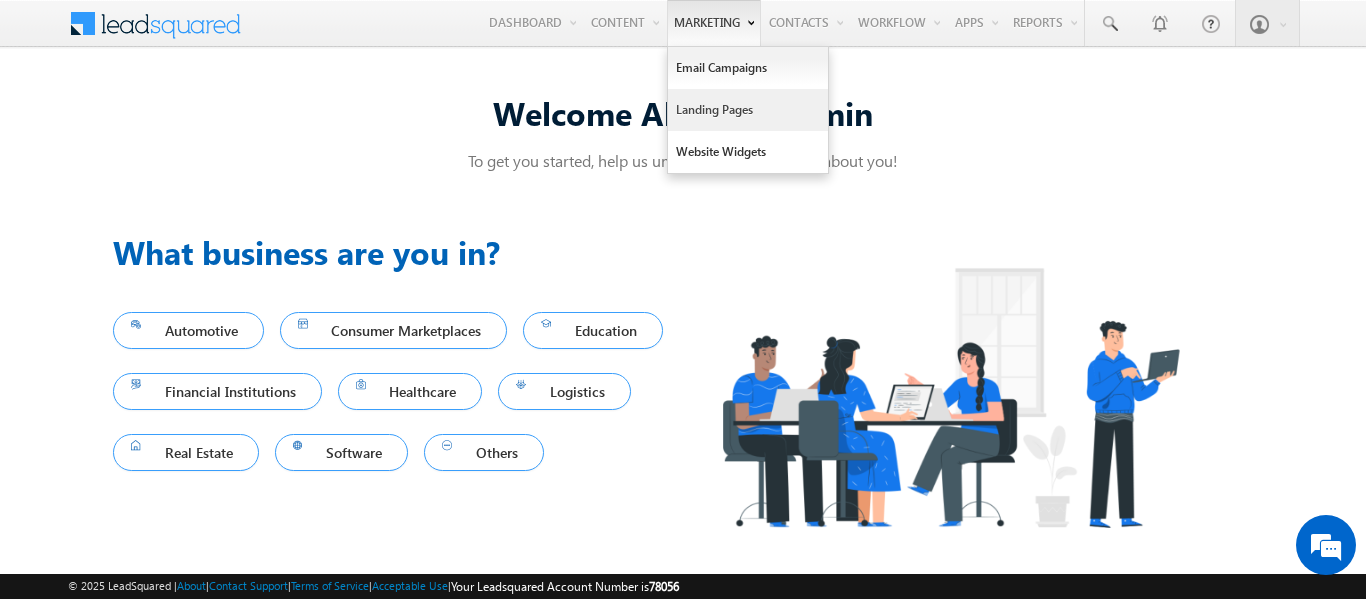 click on "Landing Pages" at bounding box center [748, 110] 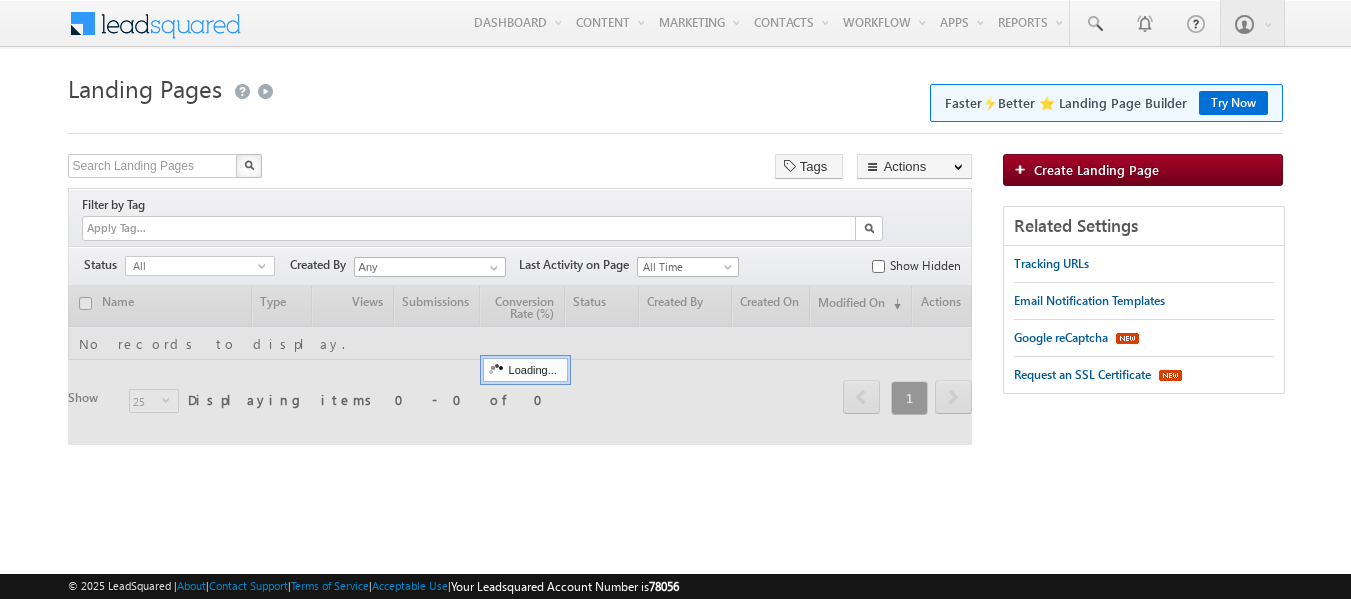scroll, scrollTop: 0, scrollLeft: 0, axis: both 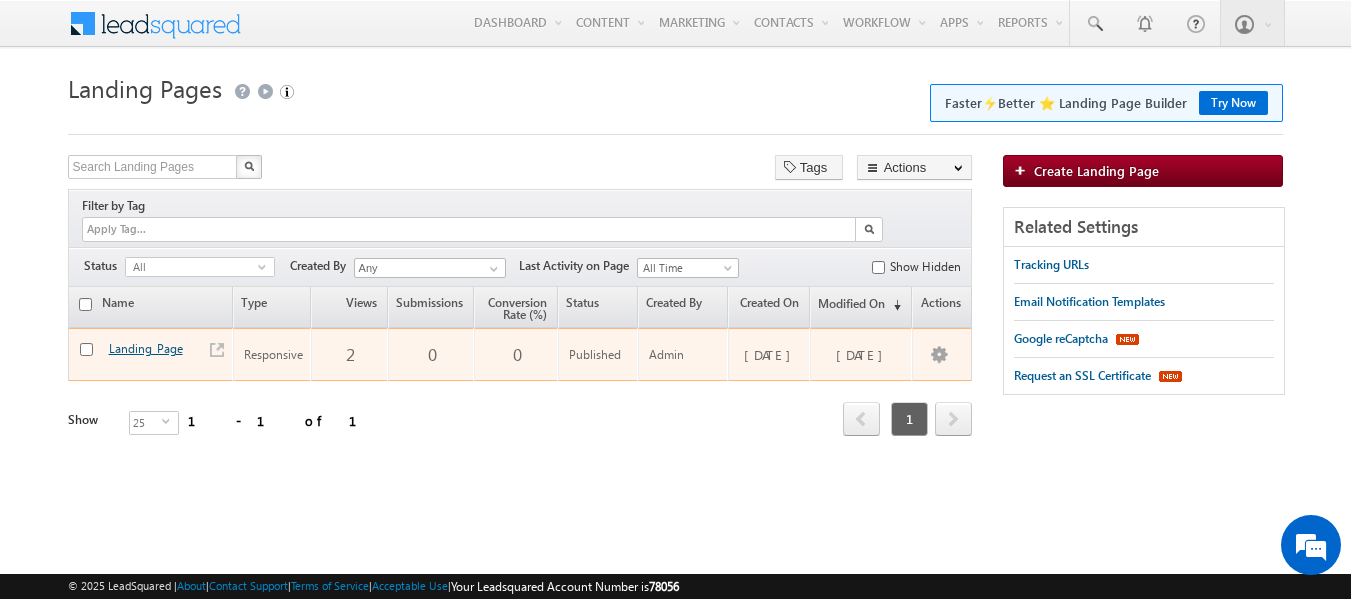 click on "Landing_Page" at bounding box center [146, 348] 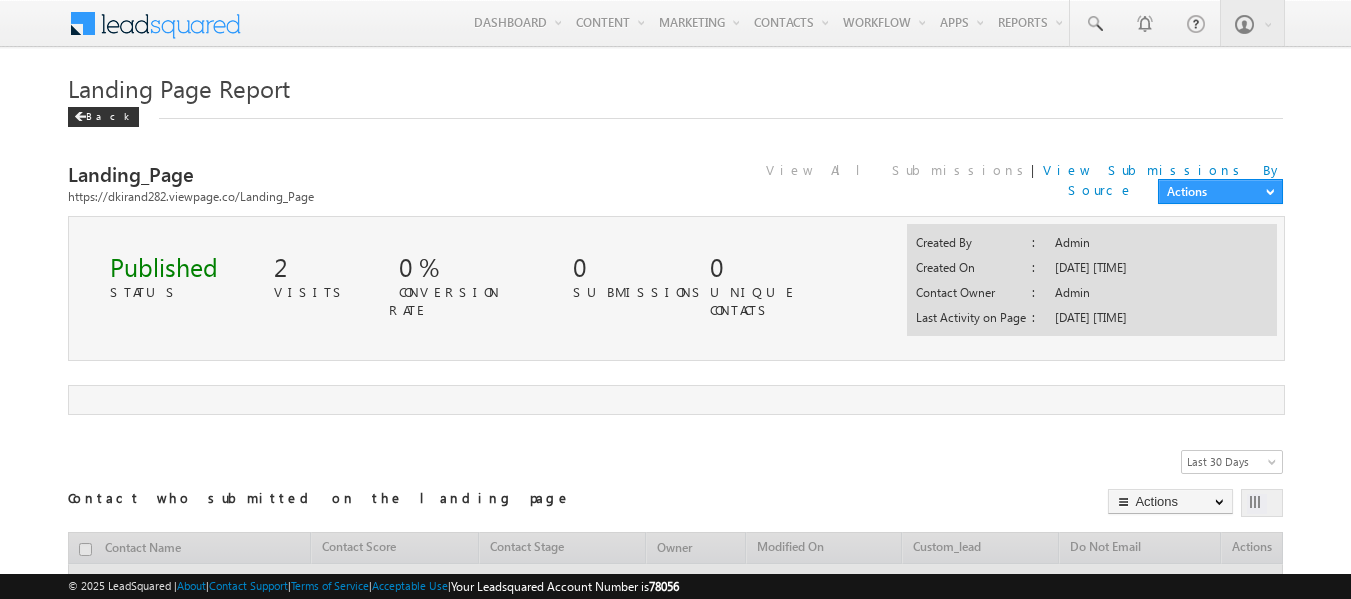 scroll, scrollTop: 0, scrollLeft: 0, axis: both 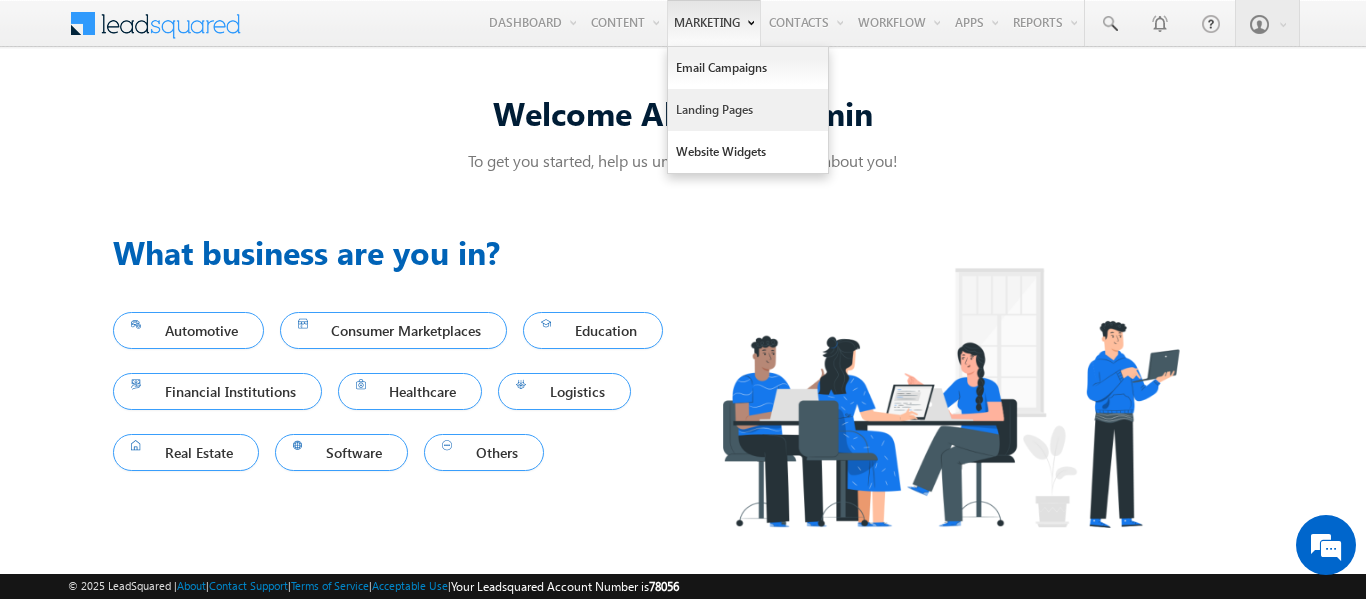 click on "Landing Pages" at bounding box center (748, 110) 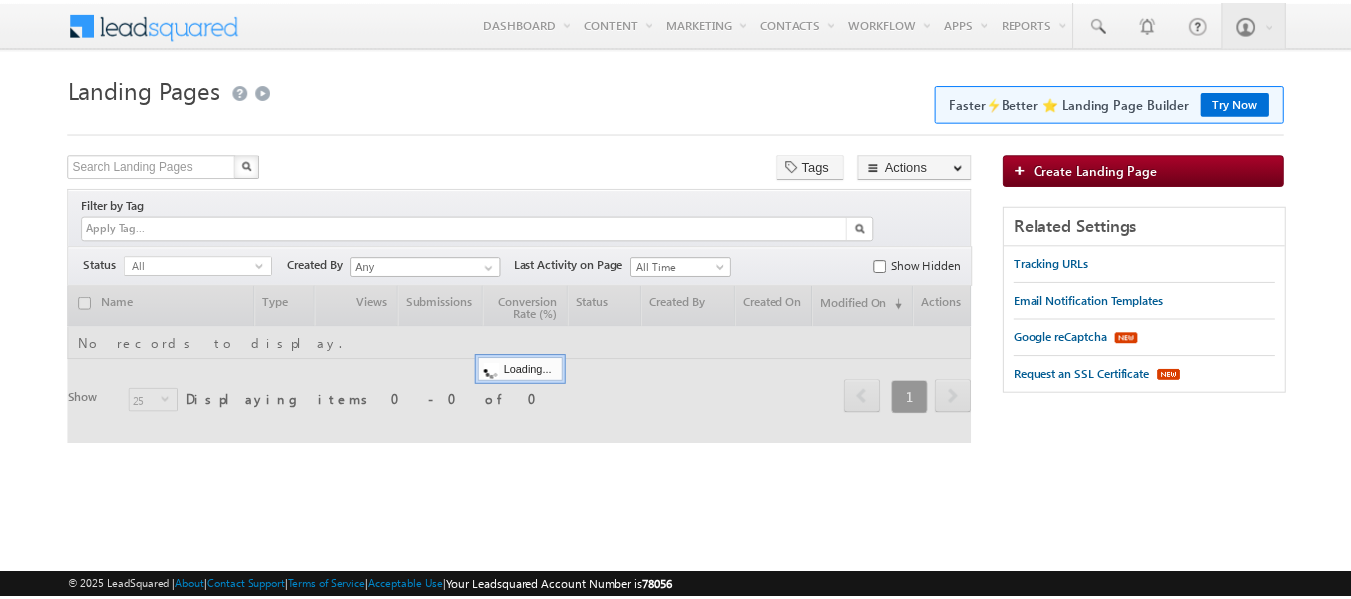 scroll, scrollTop: 0, scrollLeft: 0, axis: both 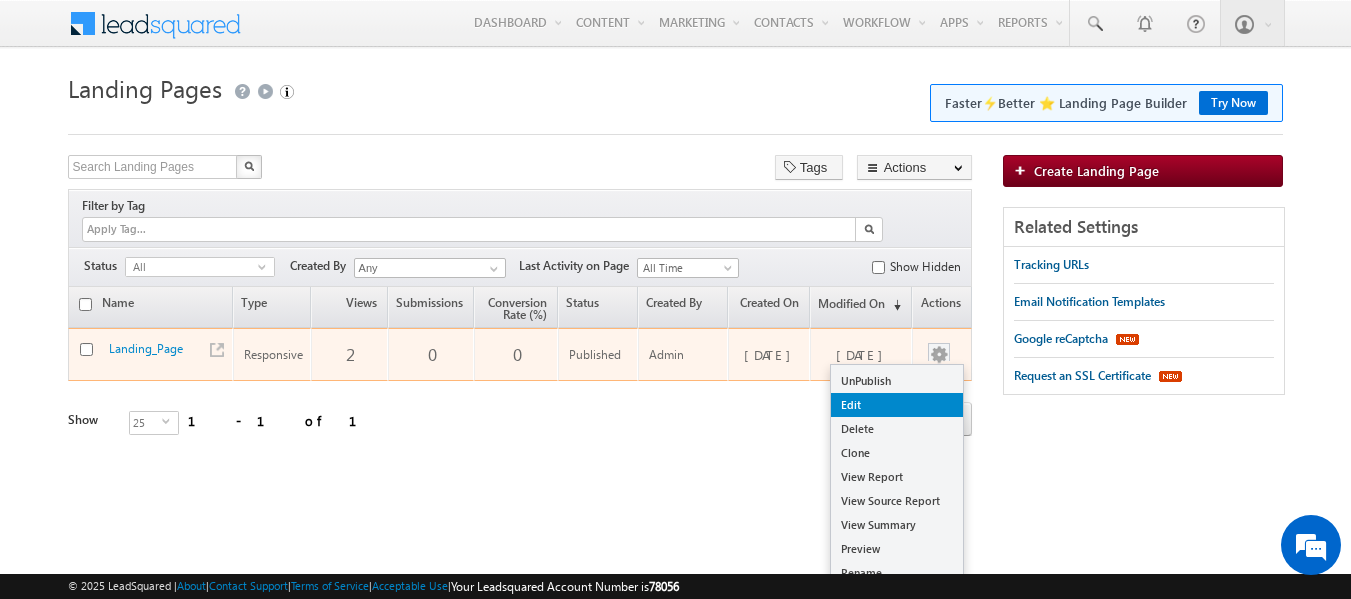 click on "Edit" at bounding box center (897, 405) 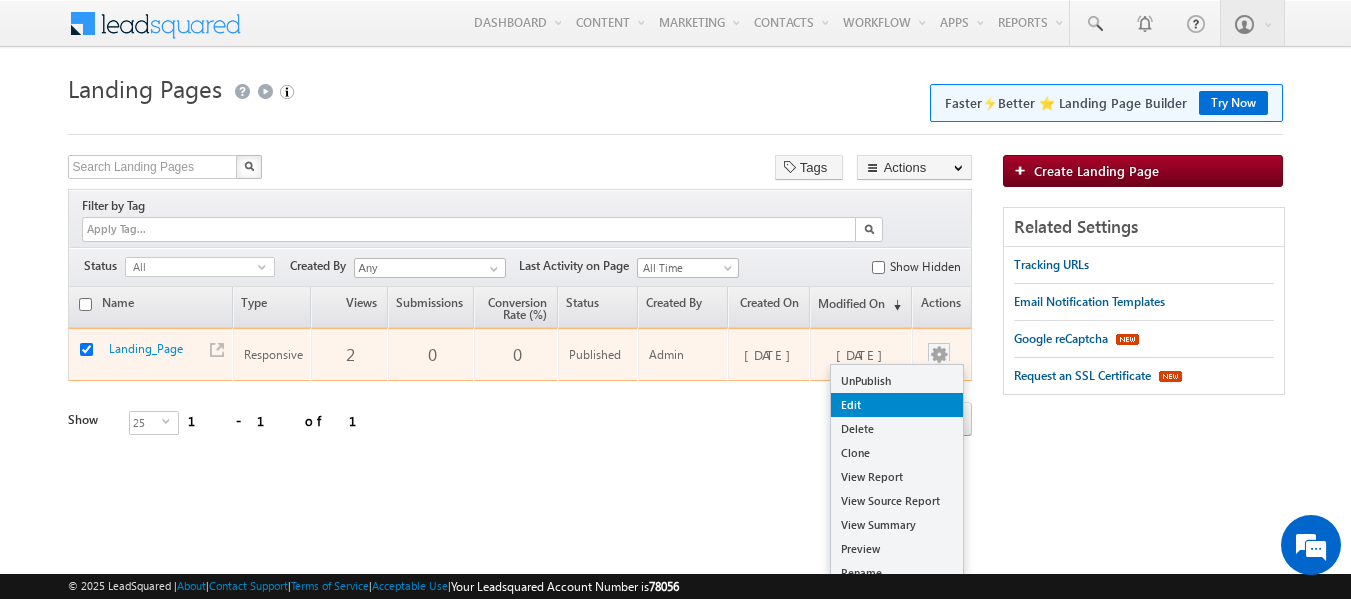 checkbox on "true" 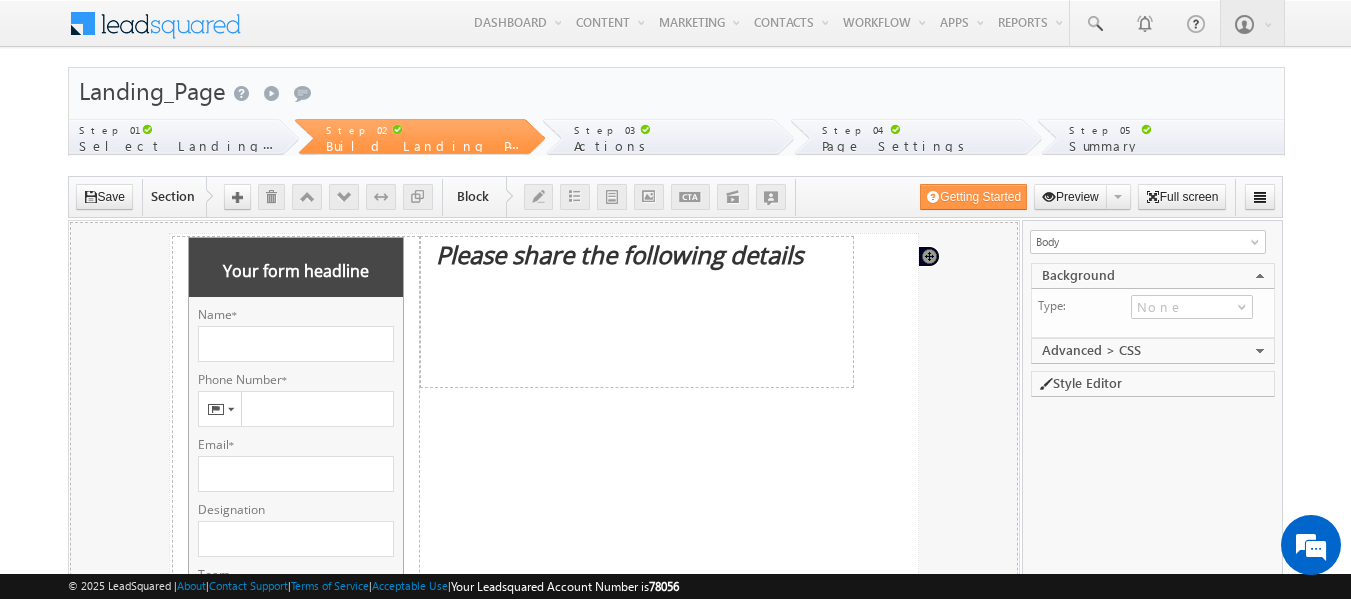 scroll, scrollTop: 0, scrollLeft: 0, axis: both 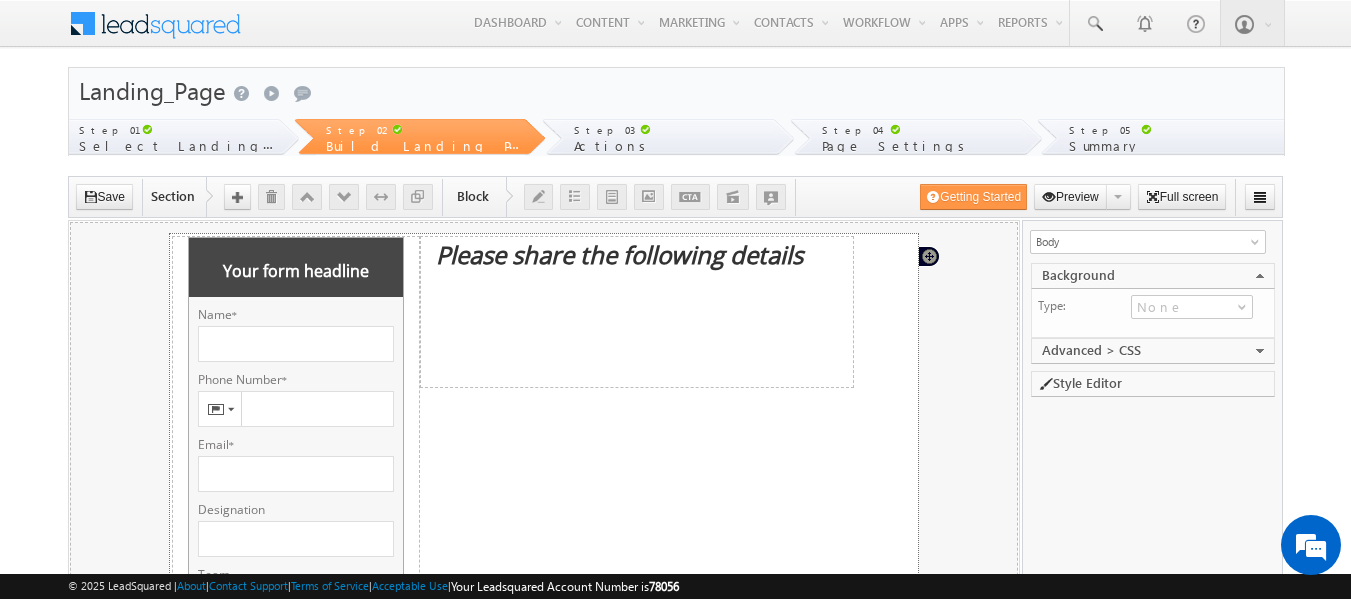 drag, startPoint x: 69, startPoint y: 221, endPoint x: 812, endPoint y: 439, distance: 774.321 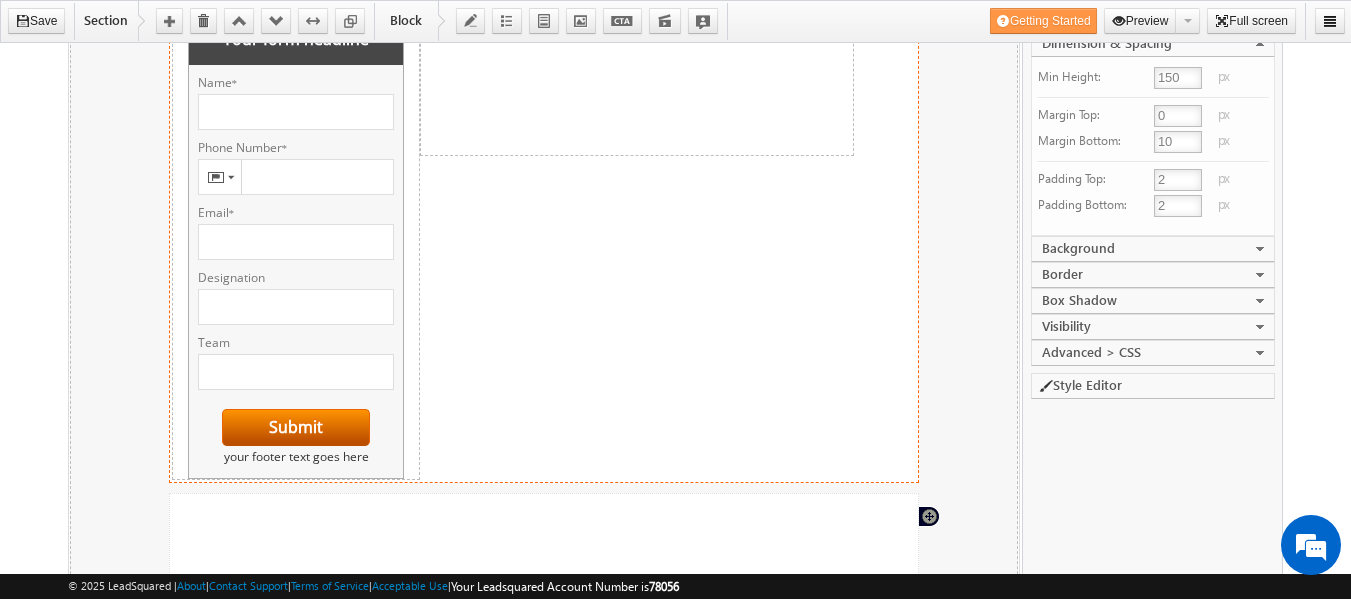 scroll, scrollTop: 0, scrollLeft: 0, axis: both 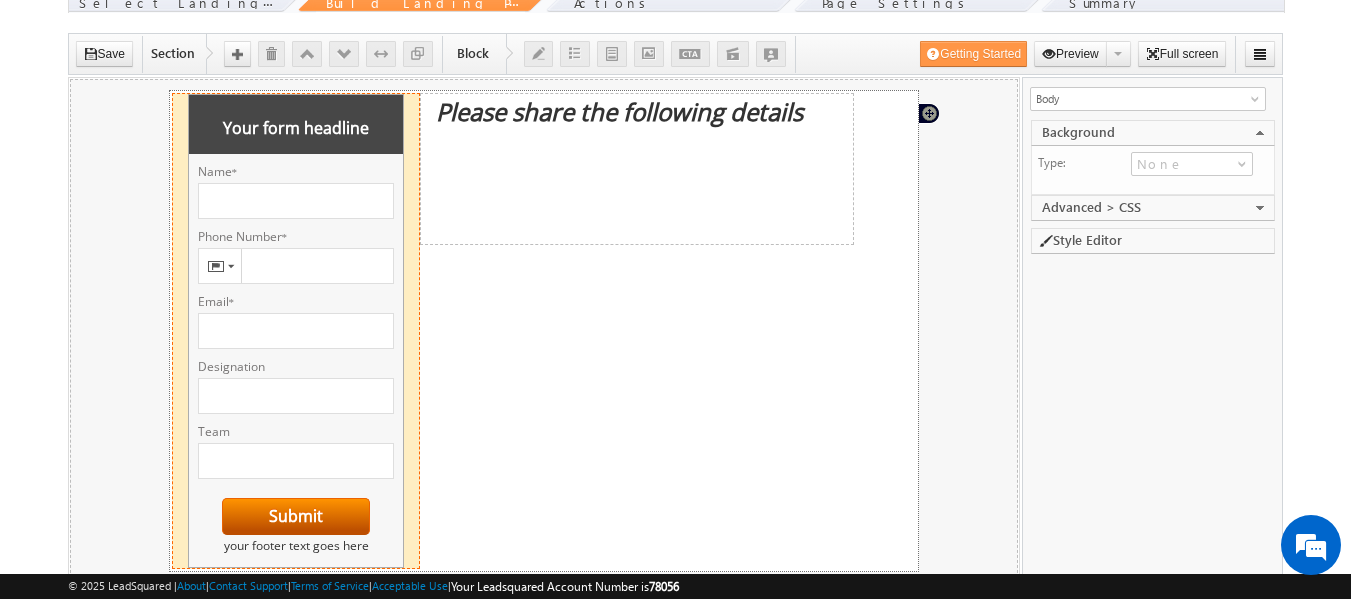 click on "Name		 *" at bounding box center [295, 171] 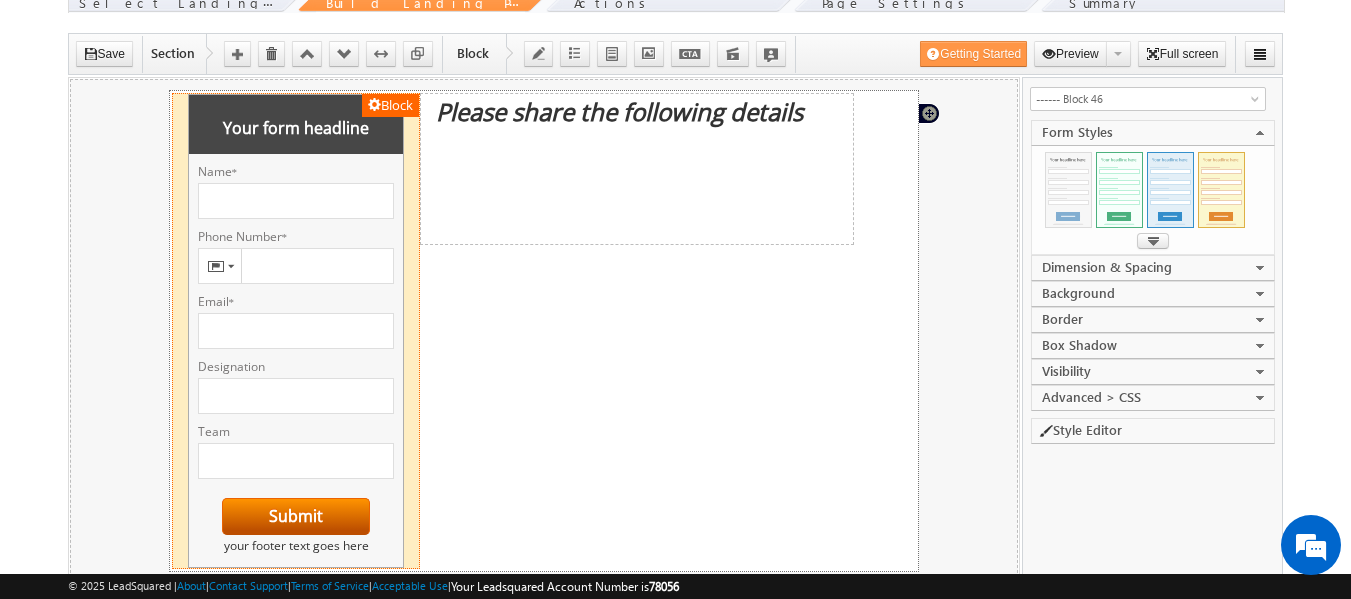 click on "Name		 *" at bounding box center (295, 171) 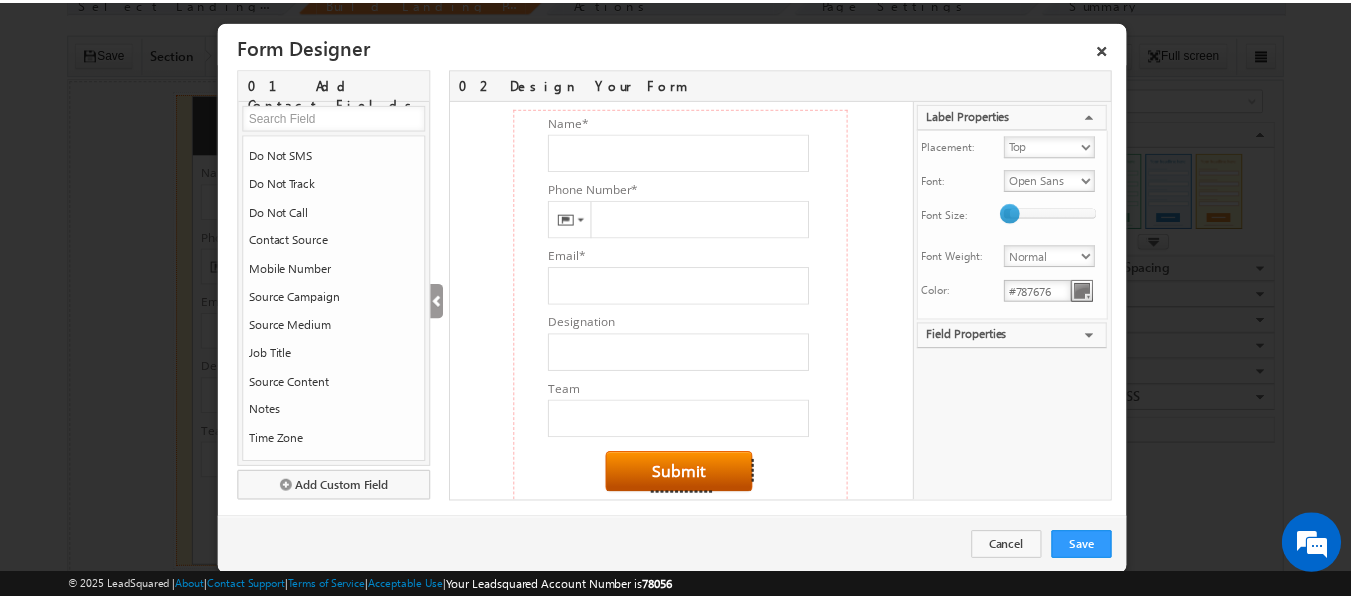 scroll, scrollTop: 0, scrollLeft: 0, axis: both 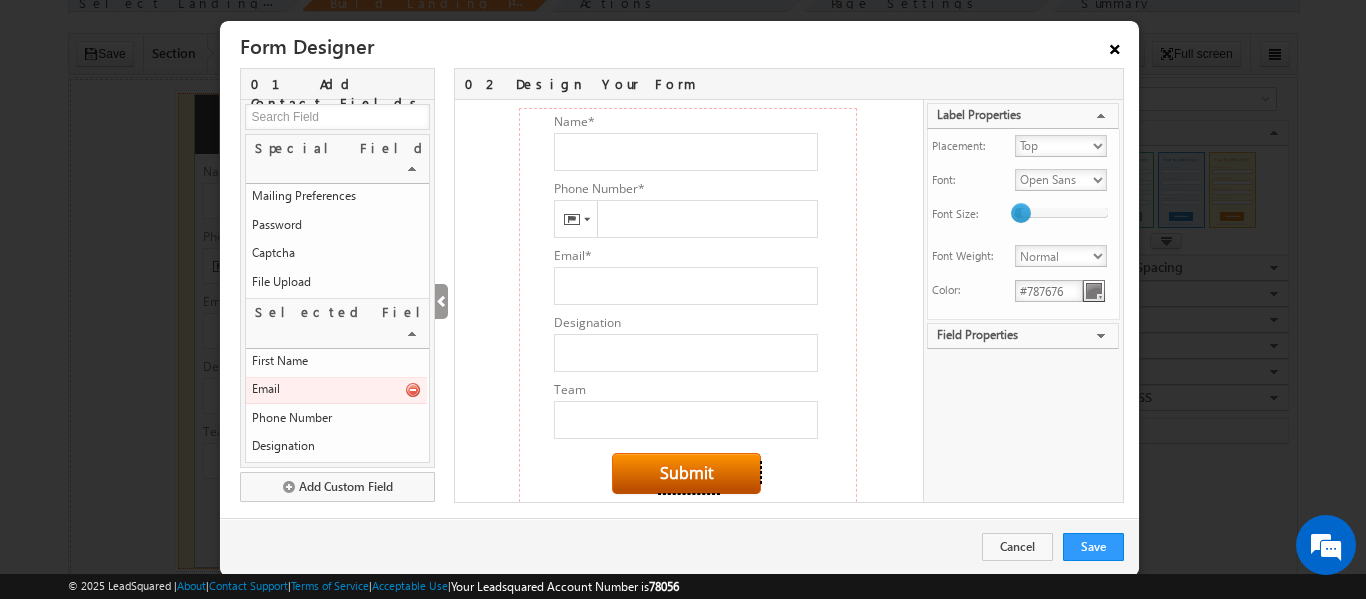 click on "×" at bounding box center (1115, 45) 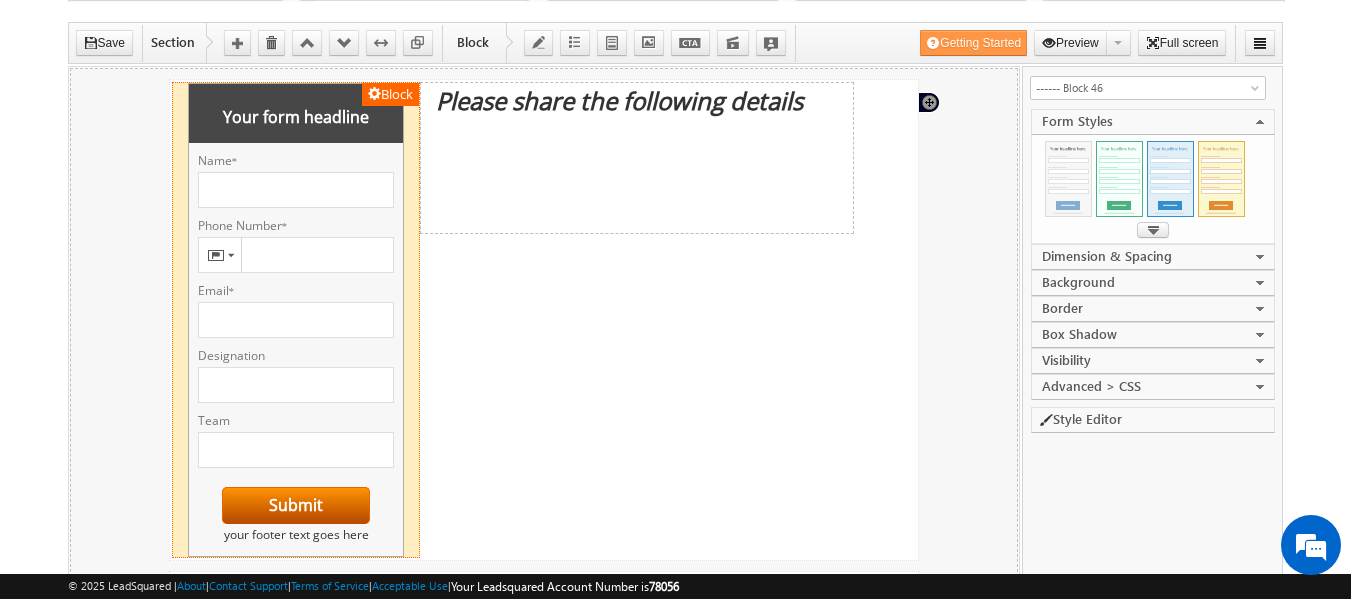 scroll, scrollTop: 0, scrollLeft: 0, axis: both 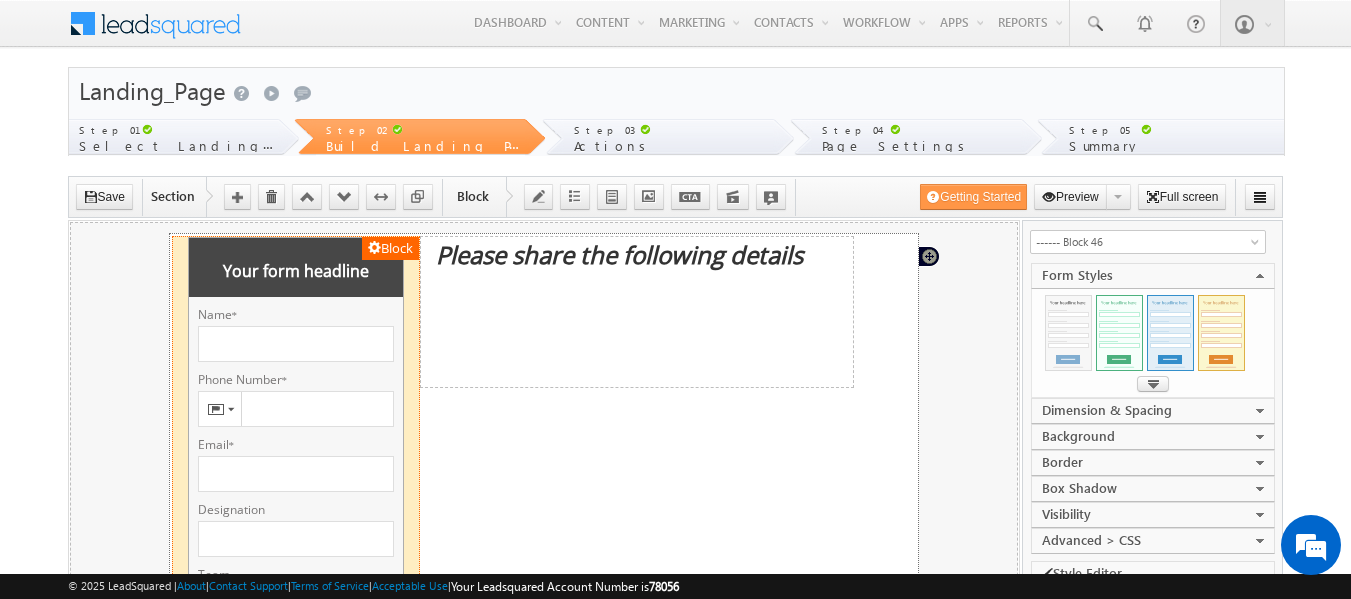 click on "Name		 *" at bounding box center (295, 343) 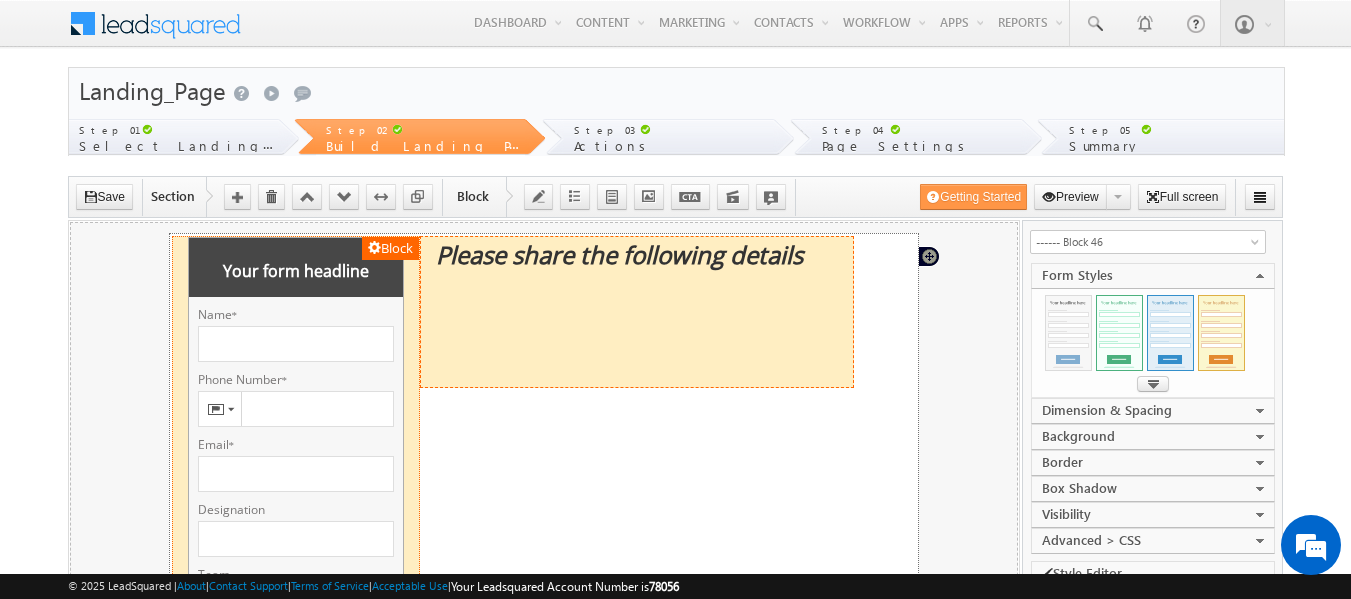 click on "Please share the following details" at bounding box center (636, 311) 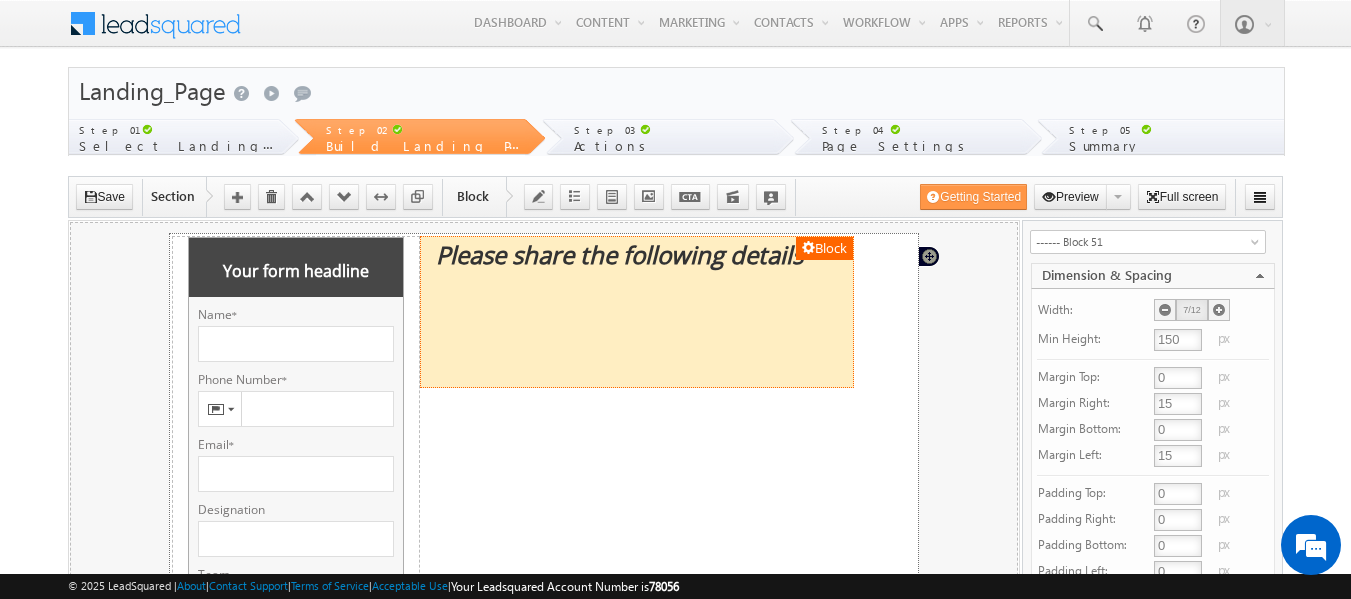 click on "Block   Your form headline MXVAR[{OutputMessage}] MXVAR[{OutputErrorMessage}]   Name		 *             Invalid!   Required       Phone Number		 *             Invalid!   Required       Email		 *             Invalid!   Required       Designation			           Invalid!   Required       Team			           Invalid!   Required     		Submit your footer text goes here          Block   Please share the following details" at bounding box center (543, 473) 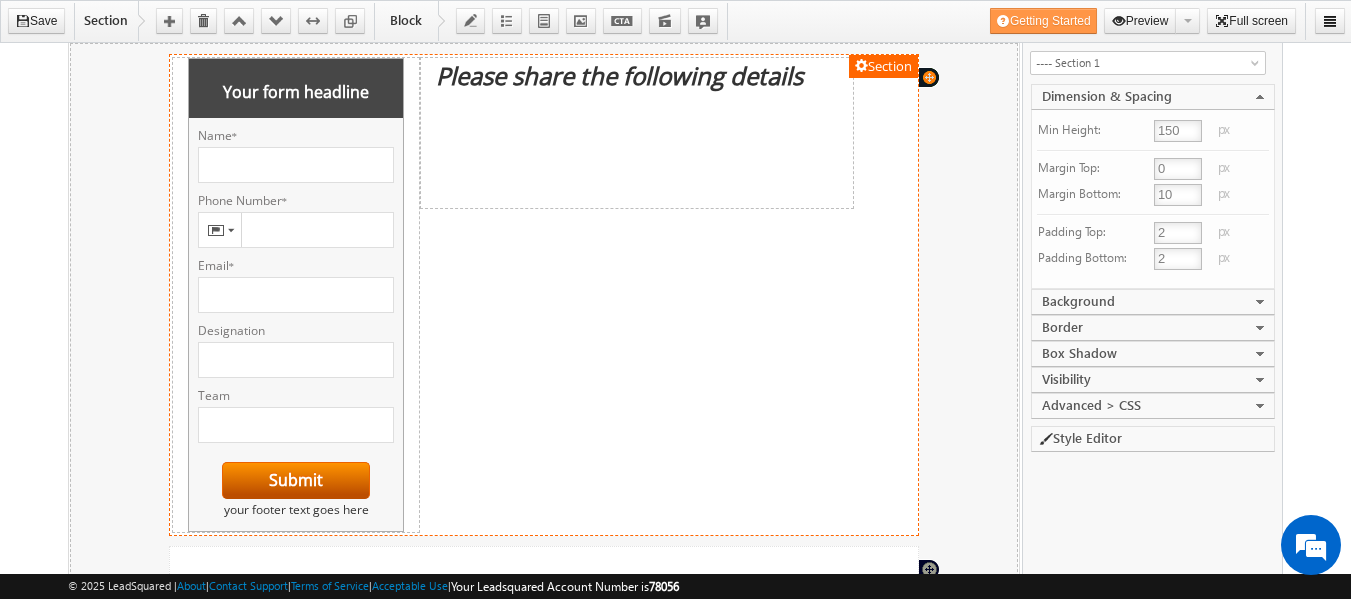 scroll, scrollTop: 0, scrollLeft: 0, axis: both 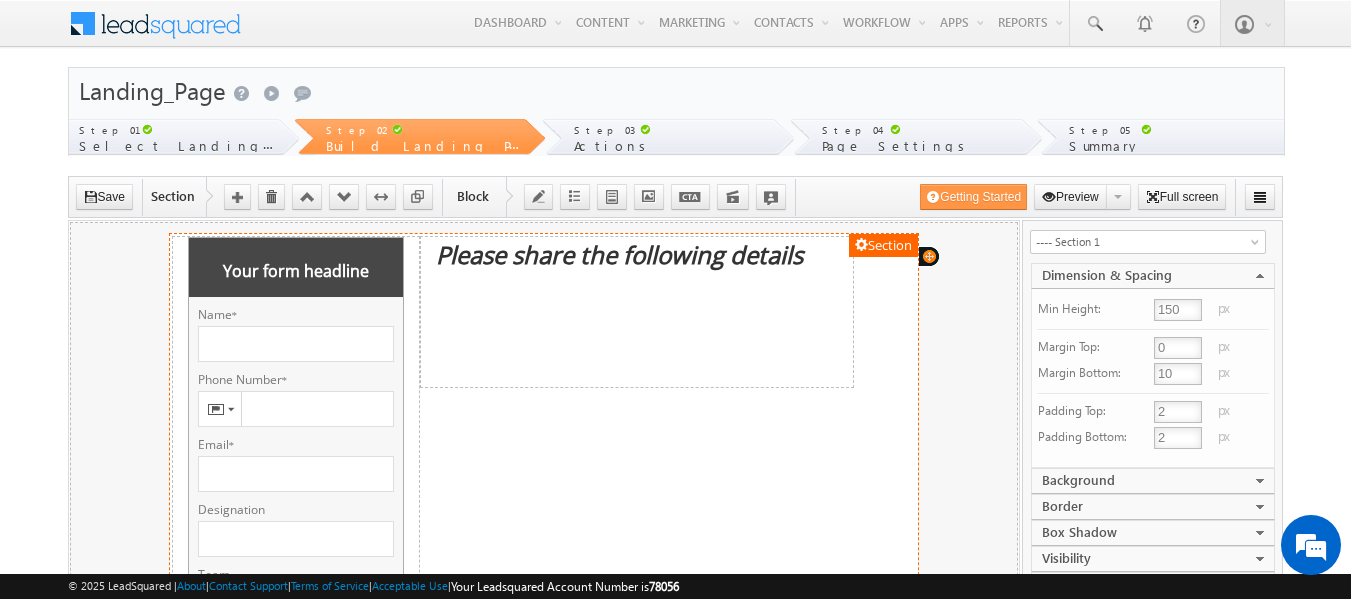 click on "Step 03" at bounding box center (673, 129) 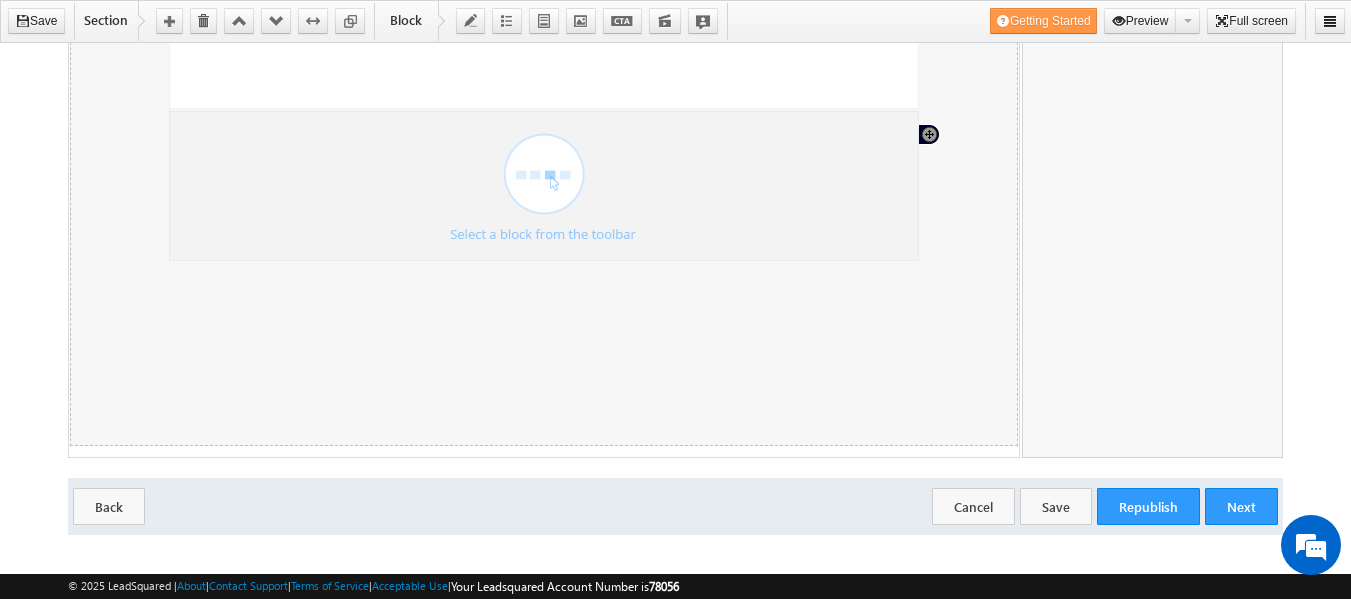 scroll, scrollTop: 738, scrollLeft: 0, axis: vertical 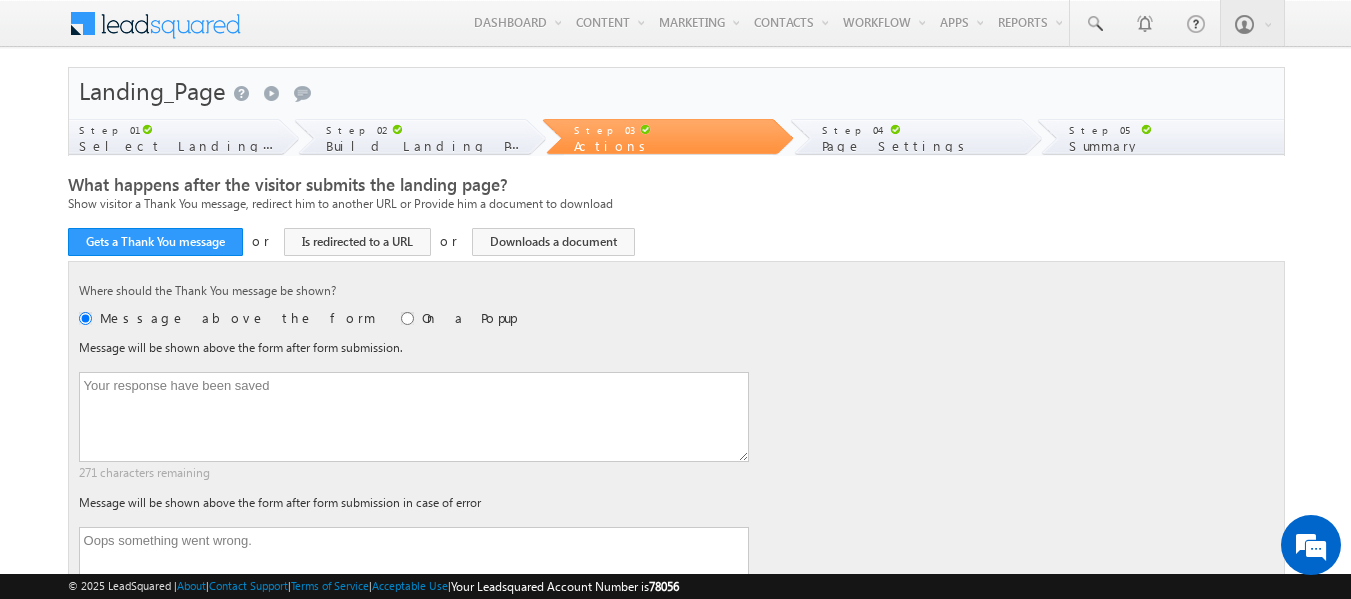 click on "Step 05" at bounding box center [1181, 129] 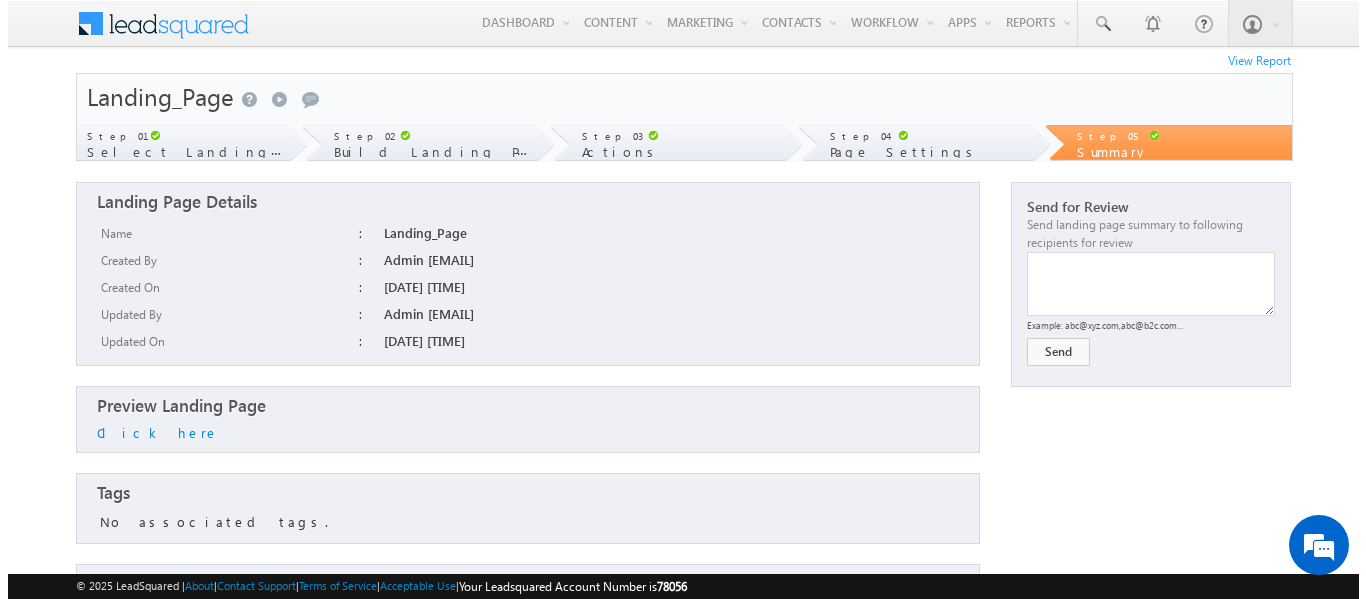 scroll, scrollTop: 583, scrollLeft: 0, axis: vertical 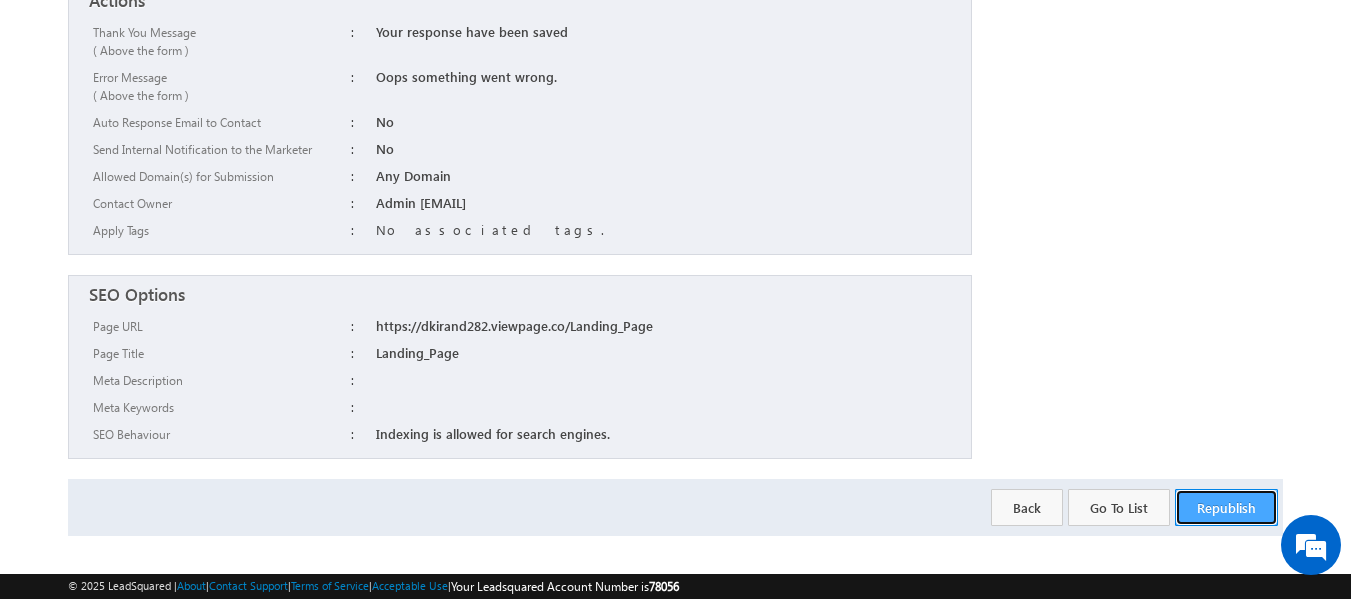 click on "Republish" at bounding box center (1226, 507) 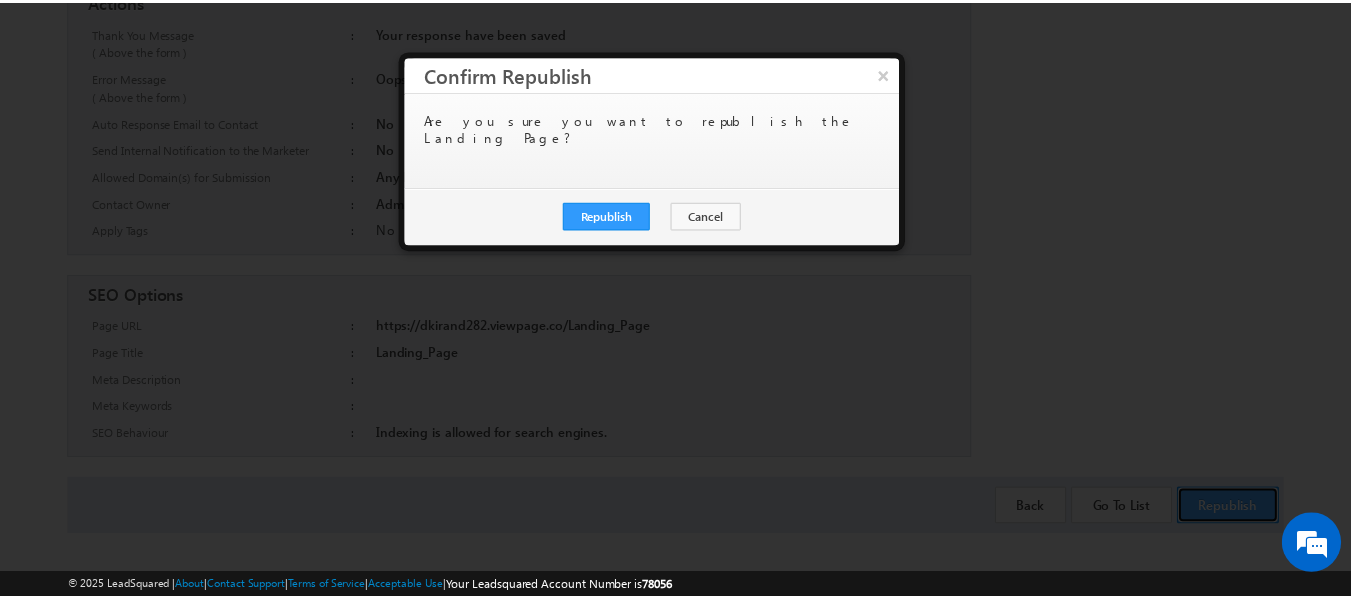 scroll, scrollTop: 0, scrollLeft: 0, axis: both 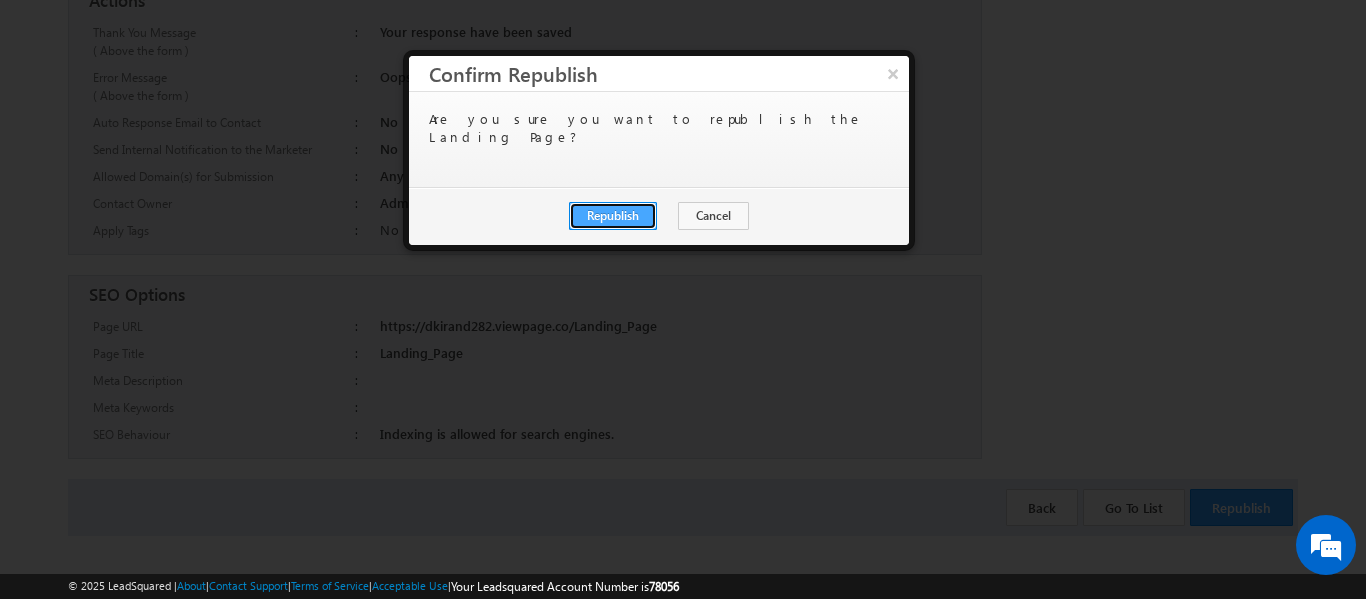 click on "Republish" at bounding box center [613, 216] 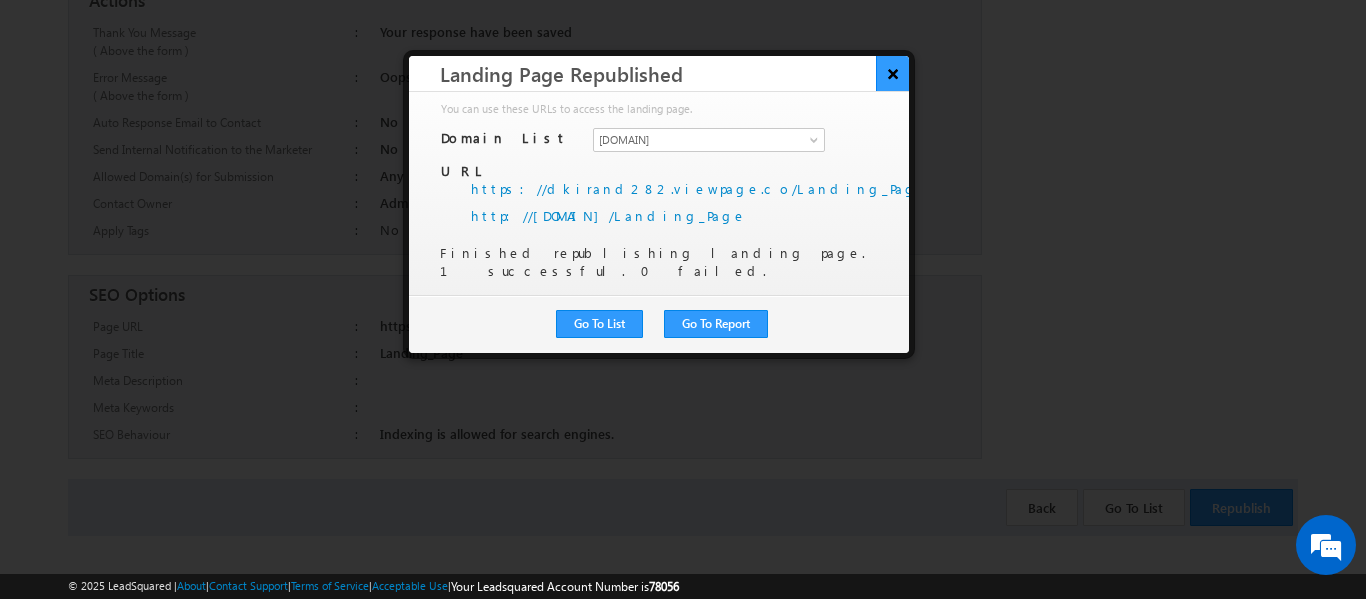 click on "×" at bounding box center [892, 73] 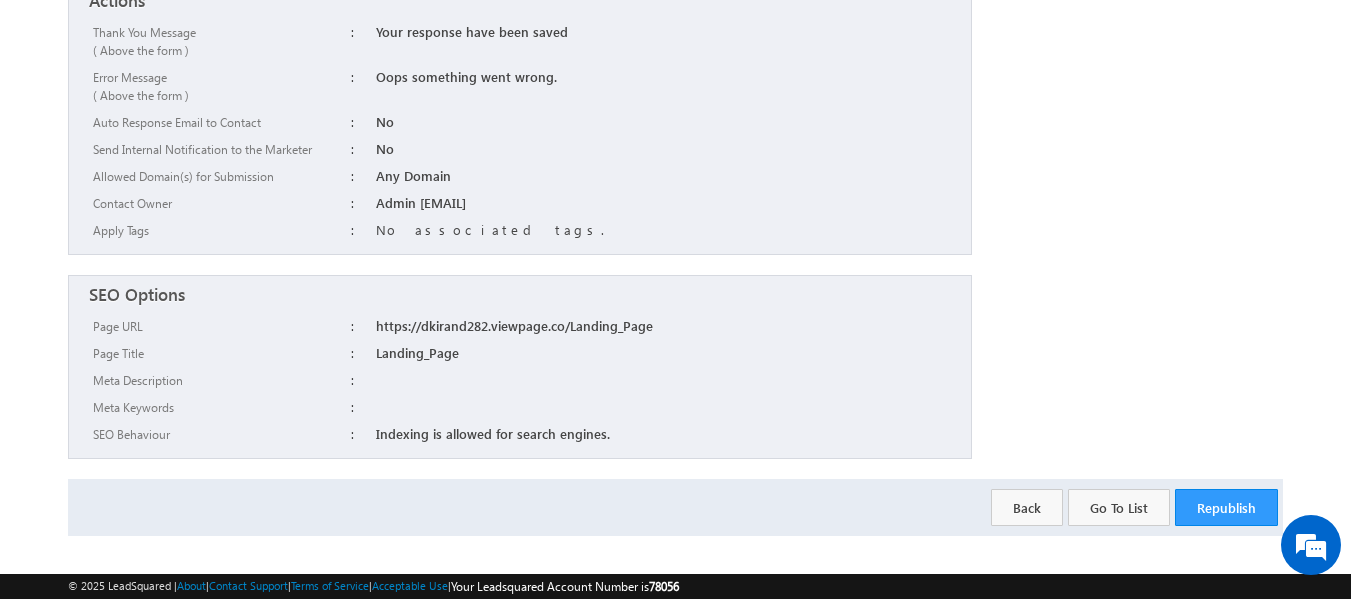 scroll, scrollTop: 0, scrollLeft: 0, axis: both 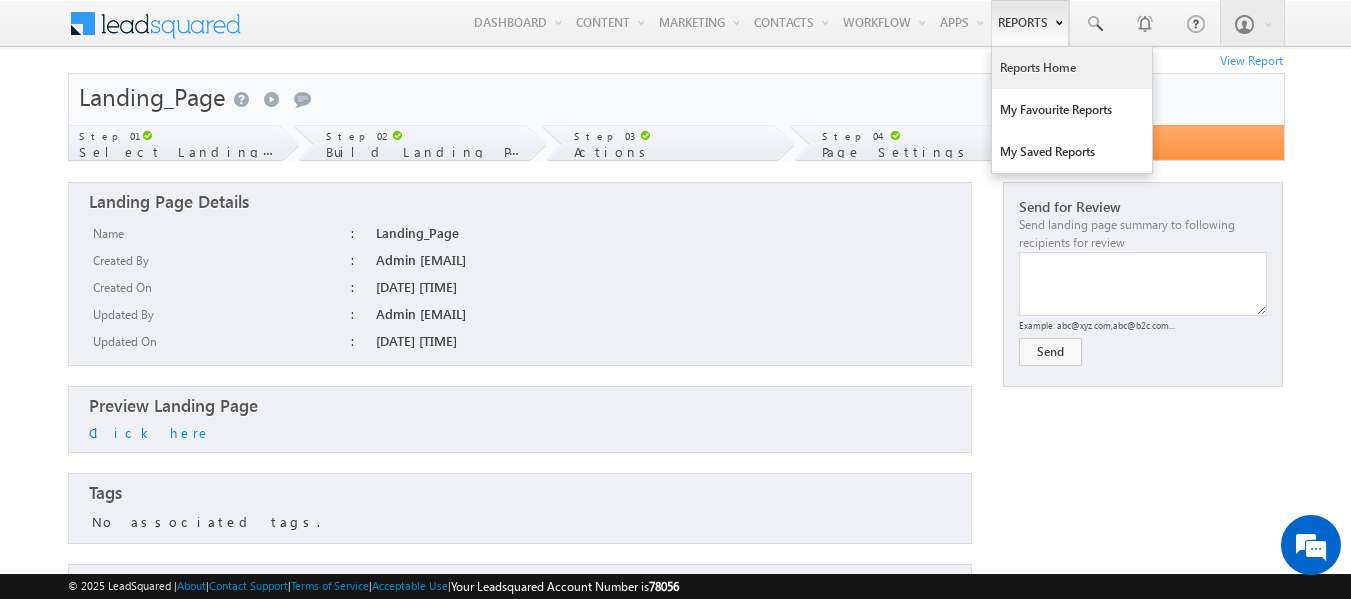 click on "Reports Home" at bounding box center (1072, 68) 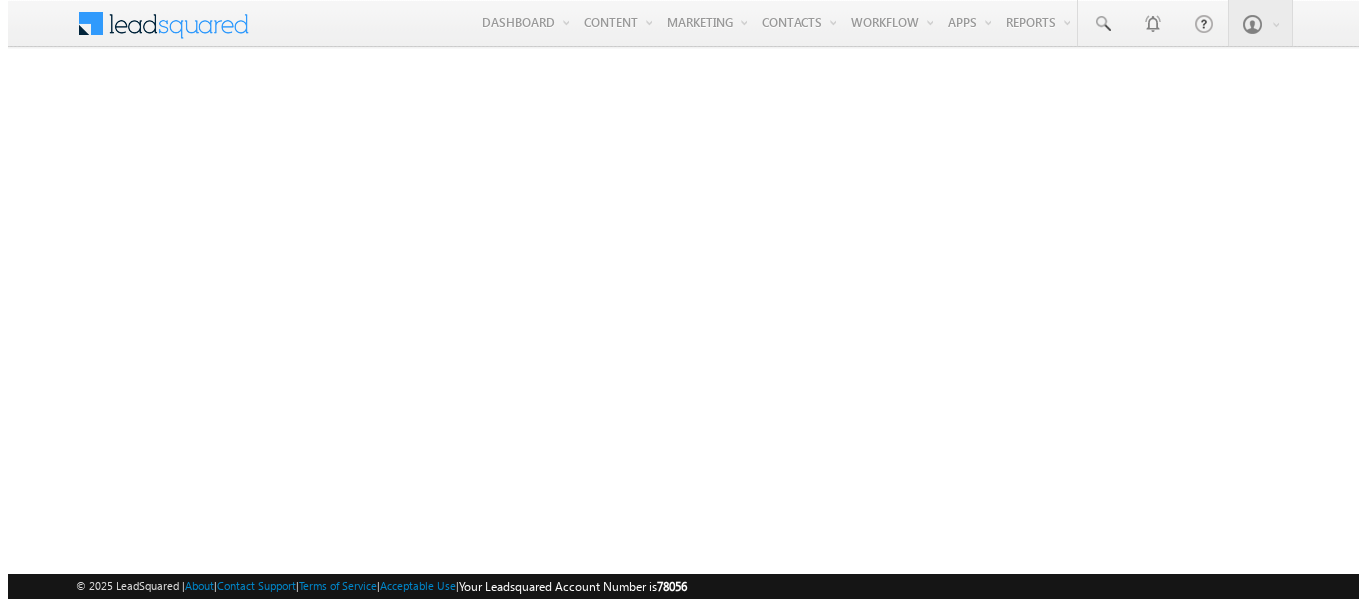 scroll, scrollTop: 0, scrollLeft: 0, axis: both 